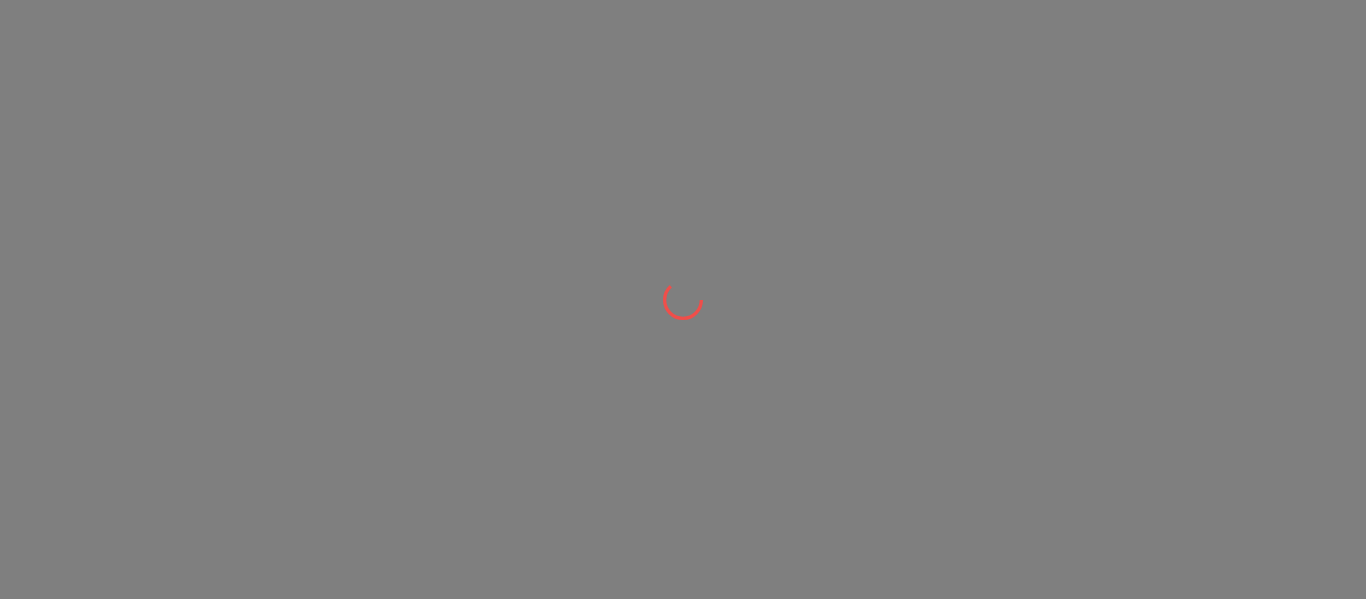 scroll, scrollTop: 0, scrollLeft: 0, axis: both 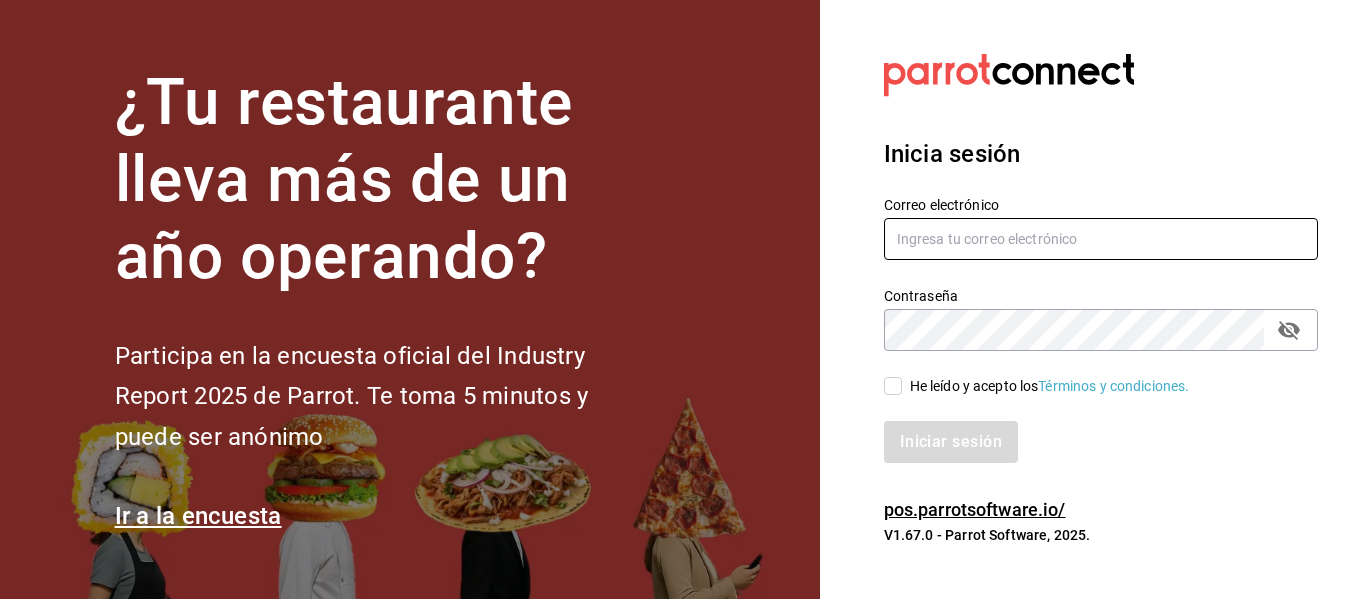 type on "mochomos.arcos@grupocosteno.com" 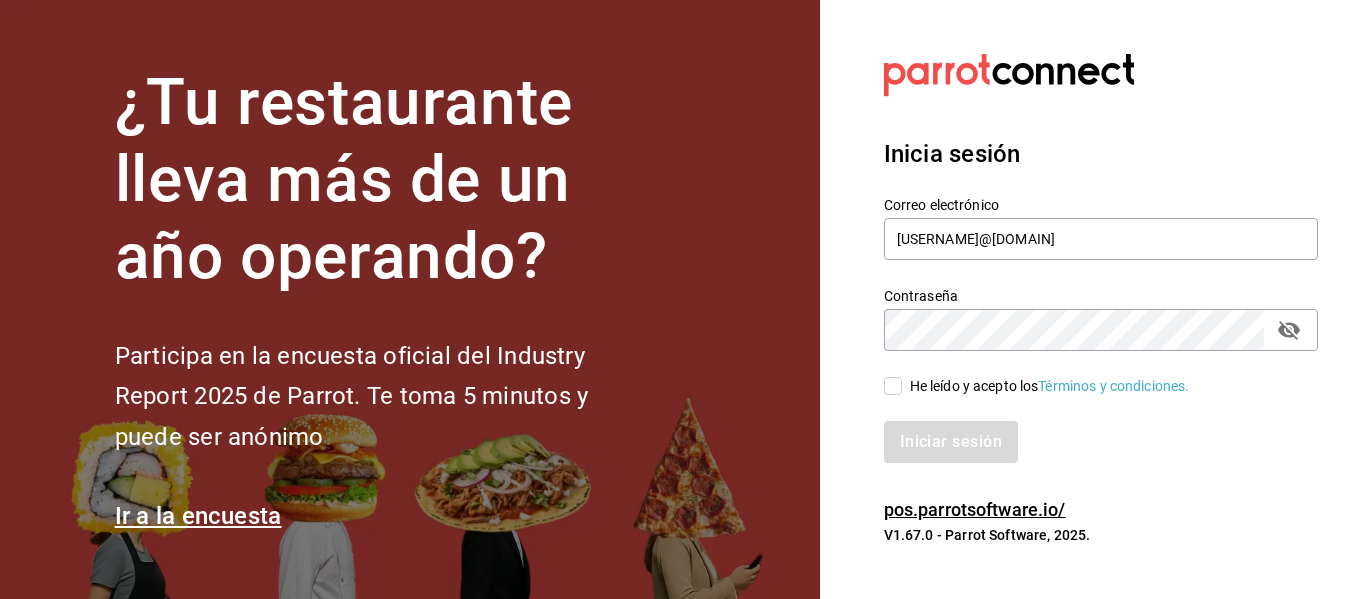 click on "He leído y acepto los  Términos y condiciones." at bounding box center (893, 386) 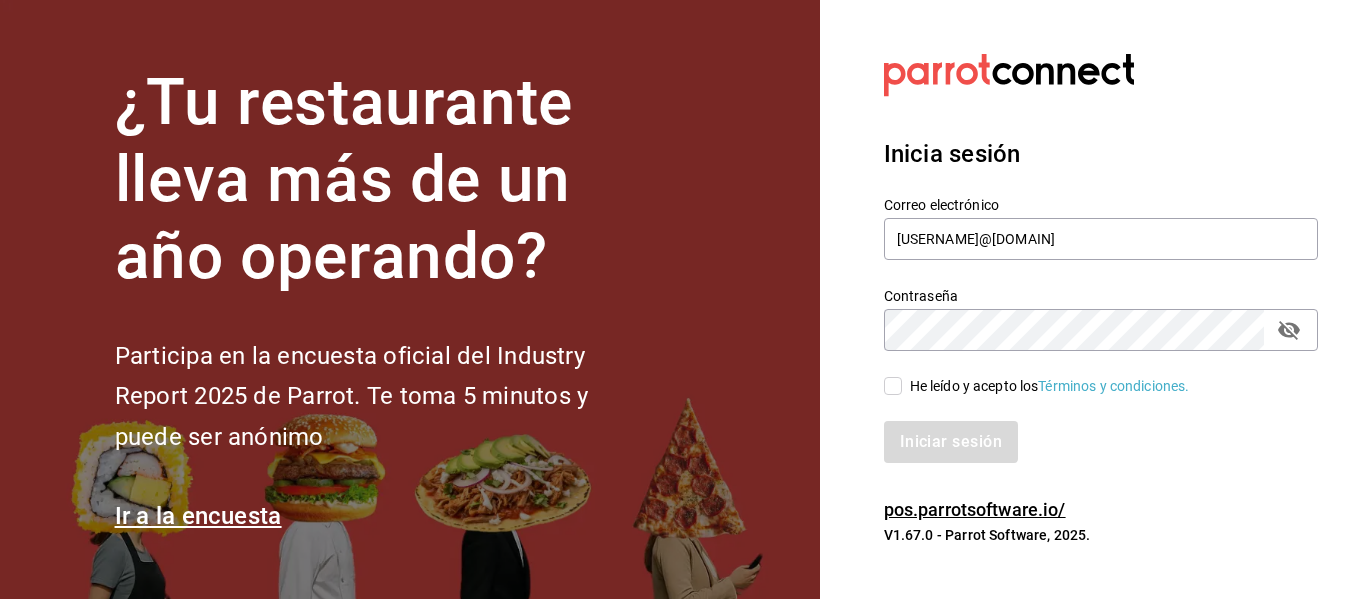 checkbox on "true" 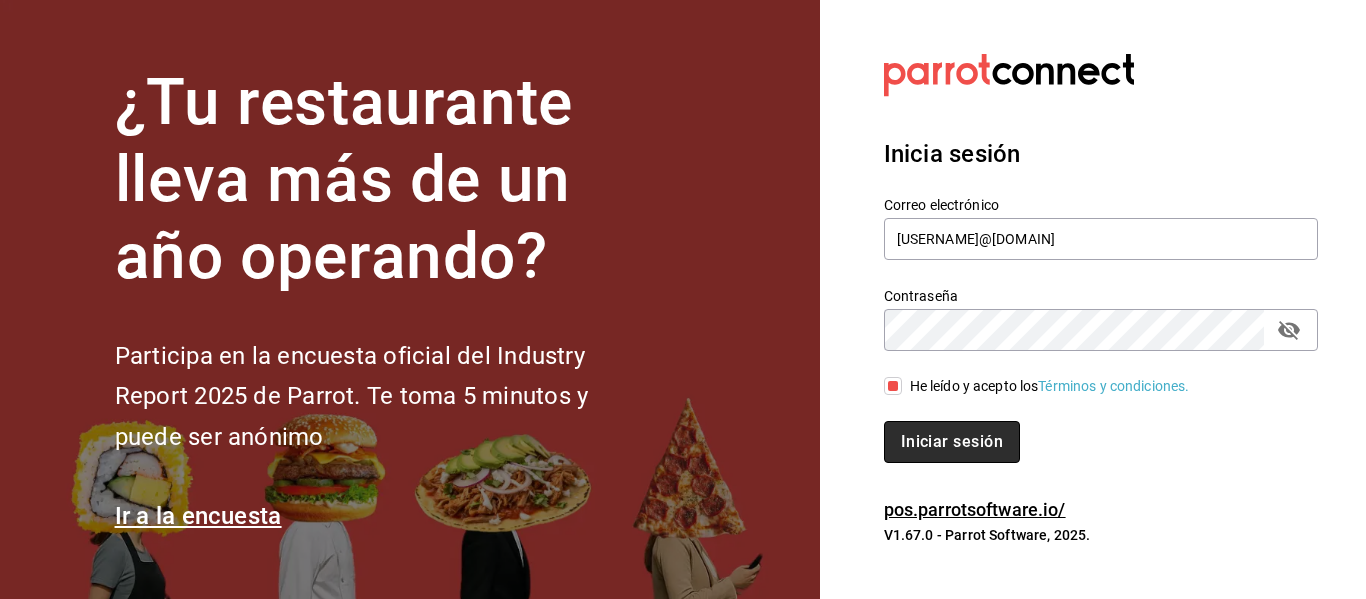 click on "Iniciar sesión" at bounding box center [952, 442] 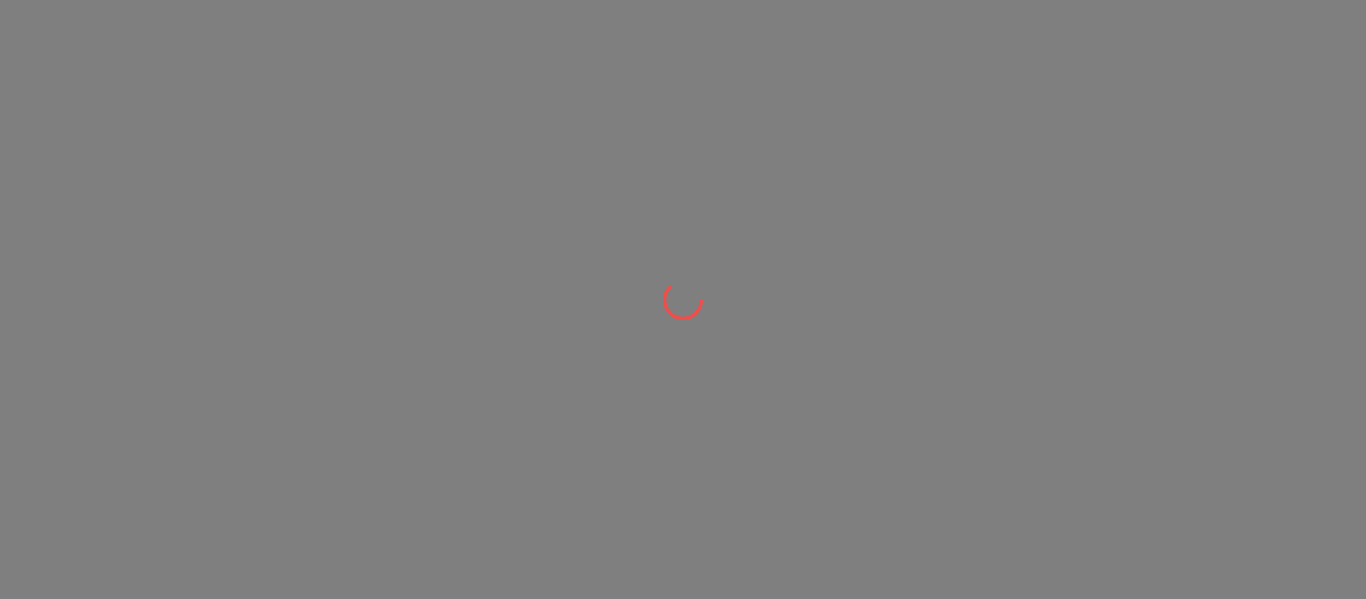 scroll, scrollTop: 0, scrollLeft: 0, axis: both 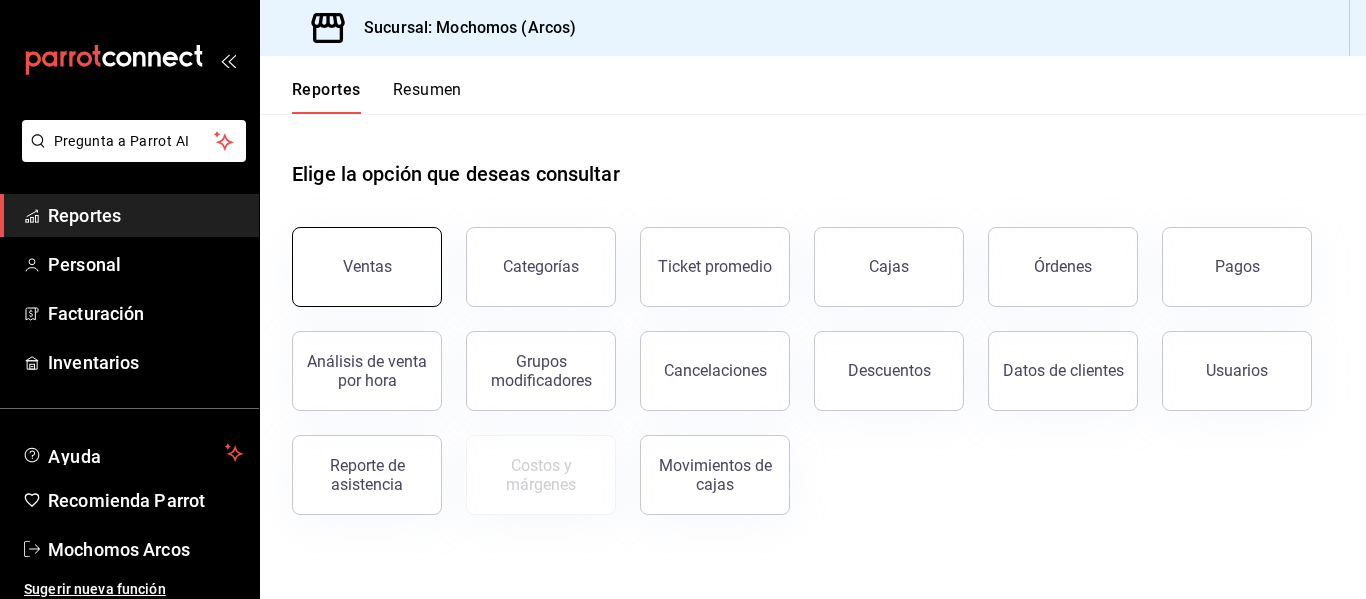 click on "Ventas" at bounding box center [367, 267] 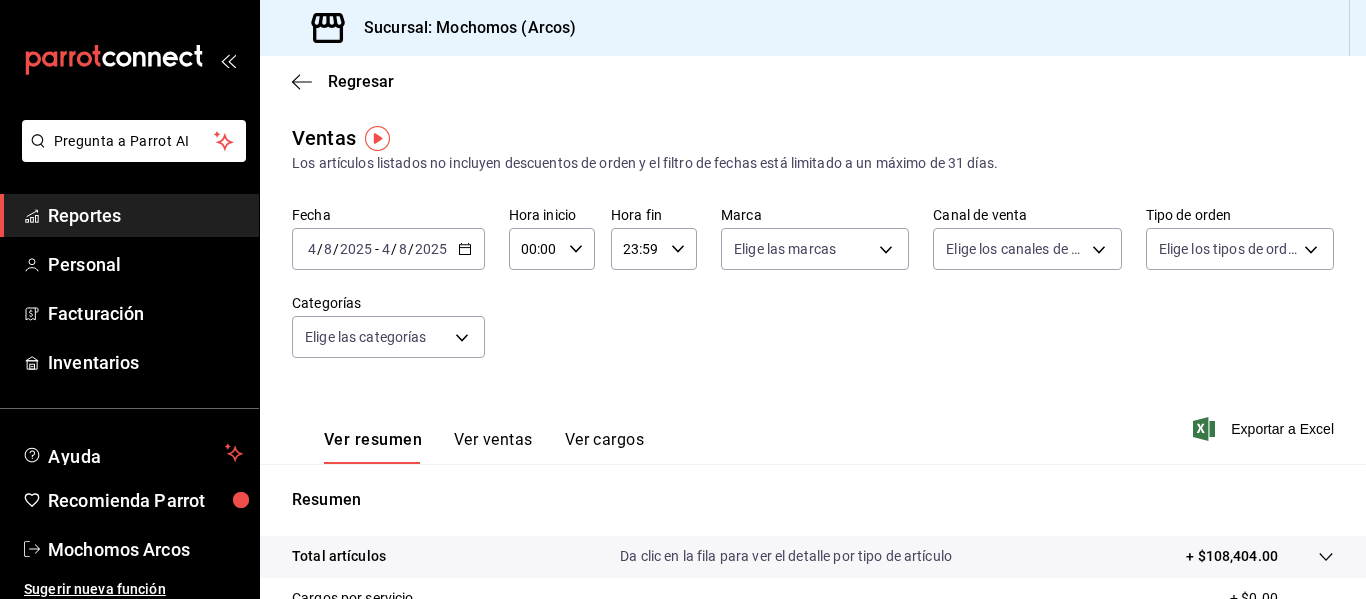 click on "Ver resumen Ver ventas Ver cargos Exportar a Excel" at bounding box center [813, 423] 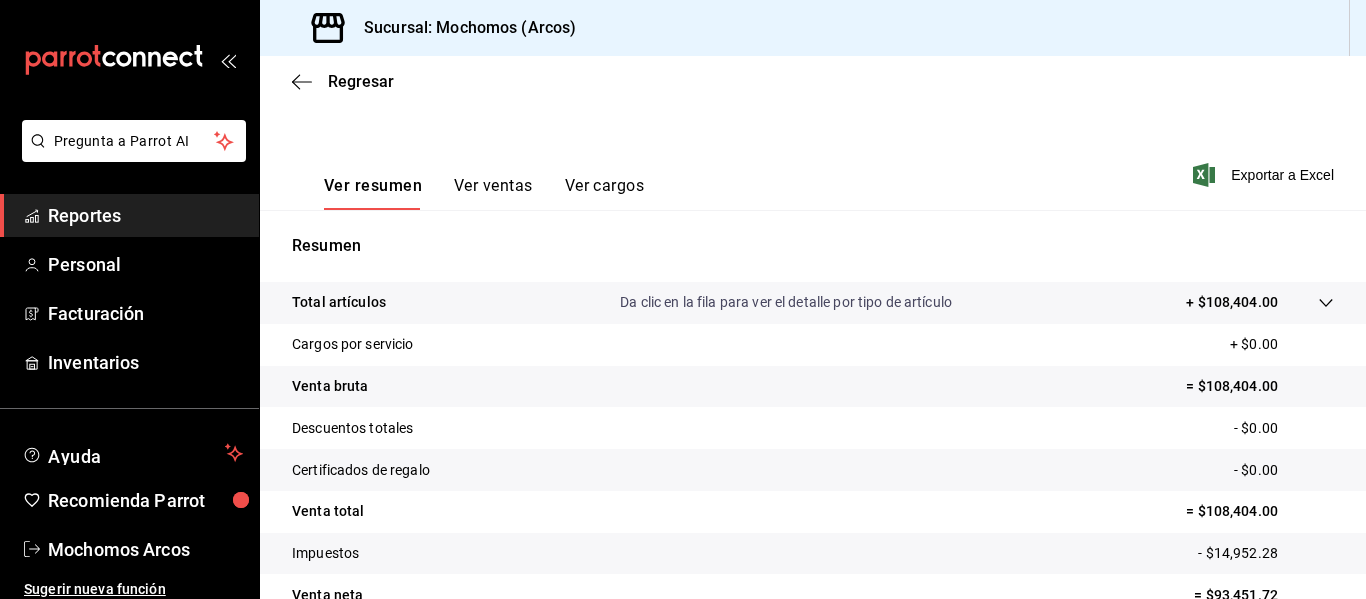 scroll, scrollTop: 297, scrollLeft: 0, axis: vertical 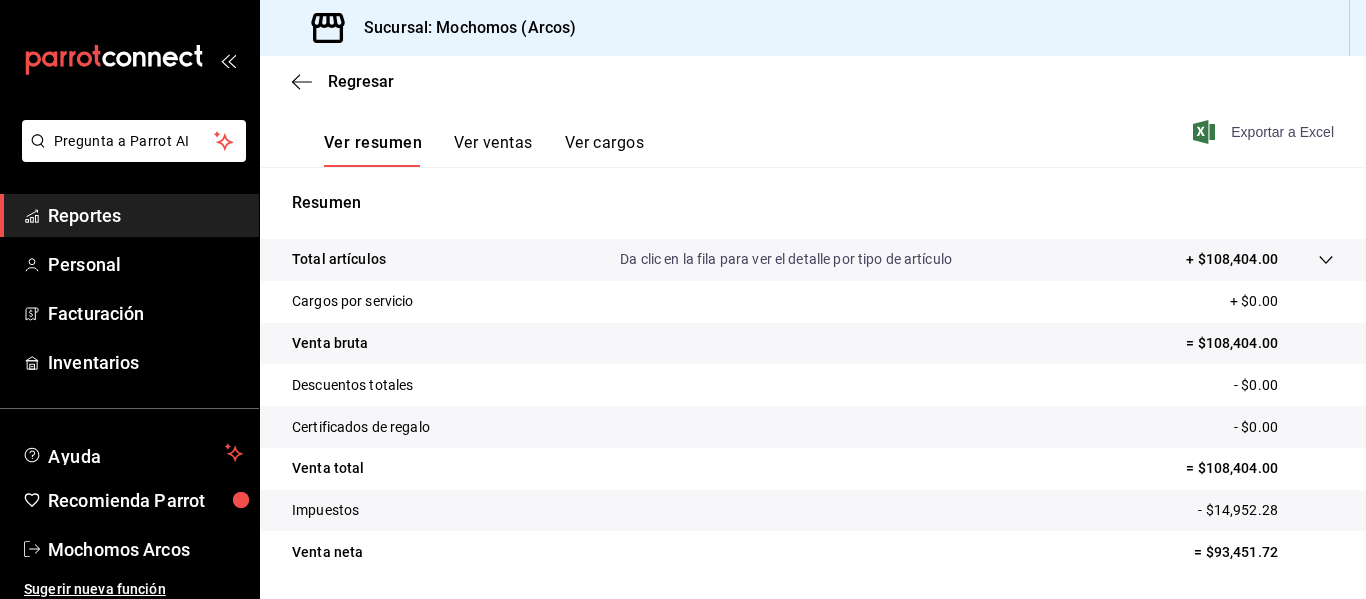 click on "Exportar a Excel" at bounding box center (1265, 132) 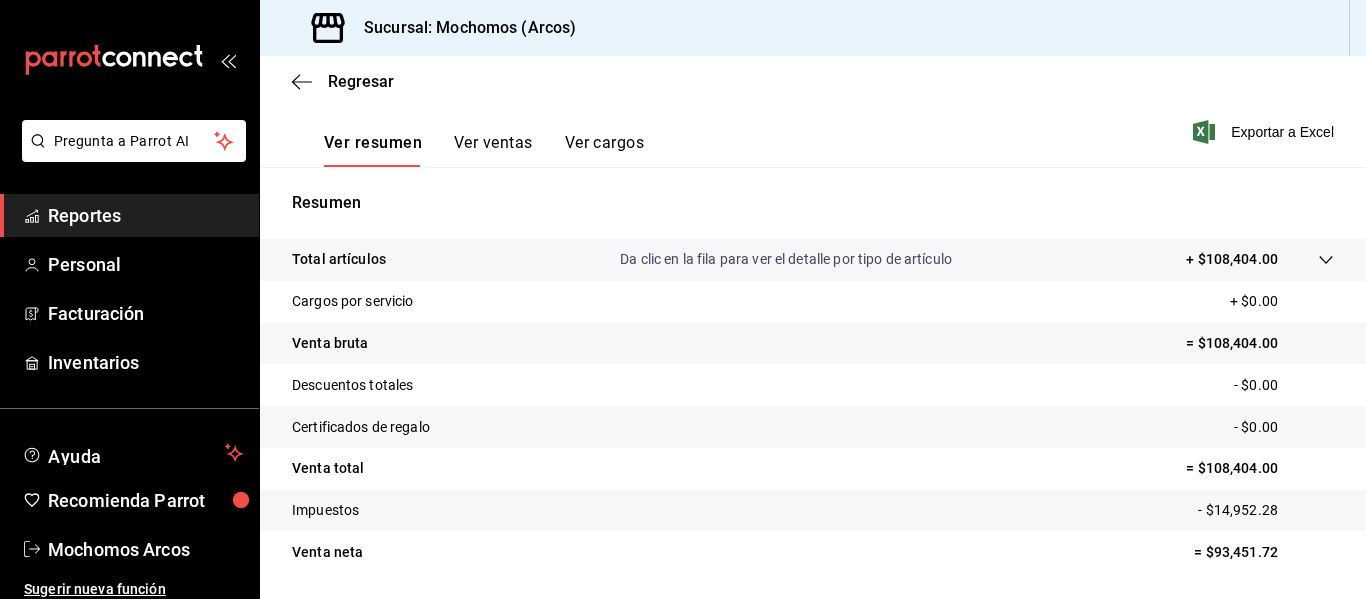 click on "Reportes" at bounding box center [145, 215] 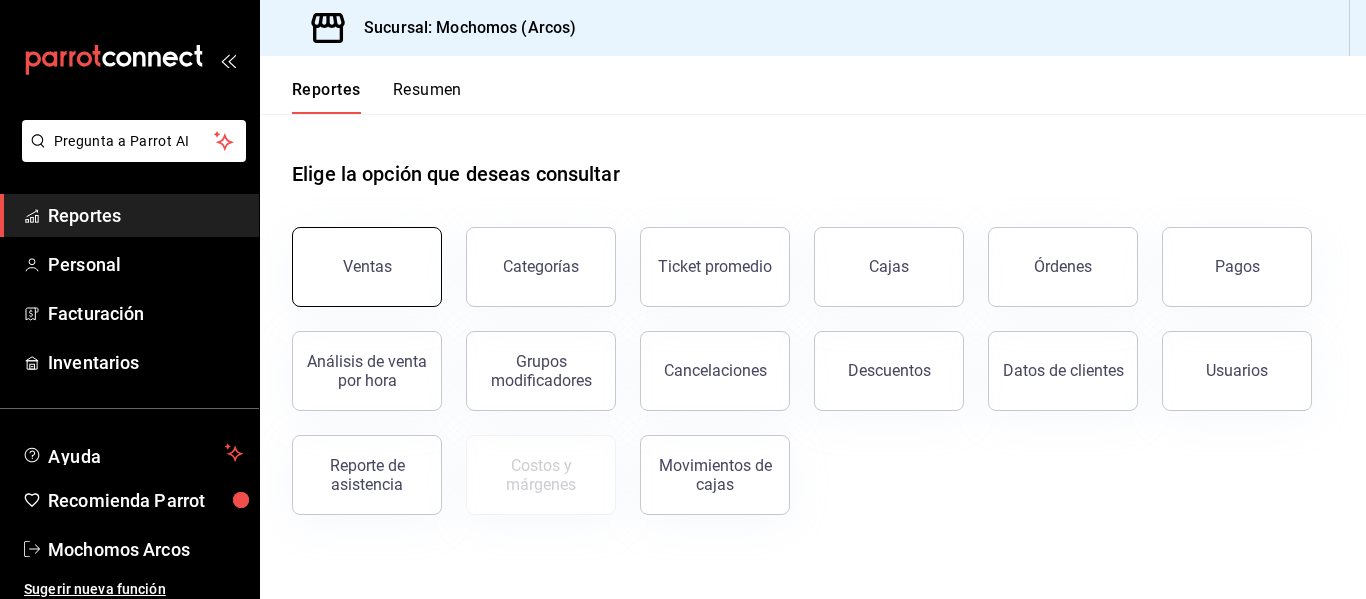 click on "Ventas" at bounding box center [367, 266] 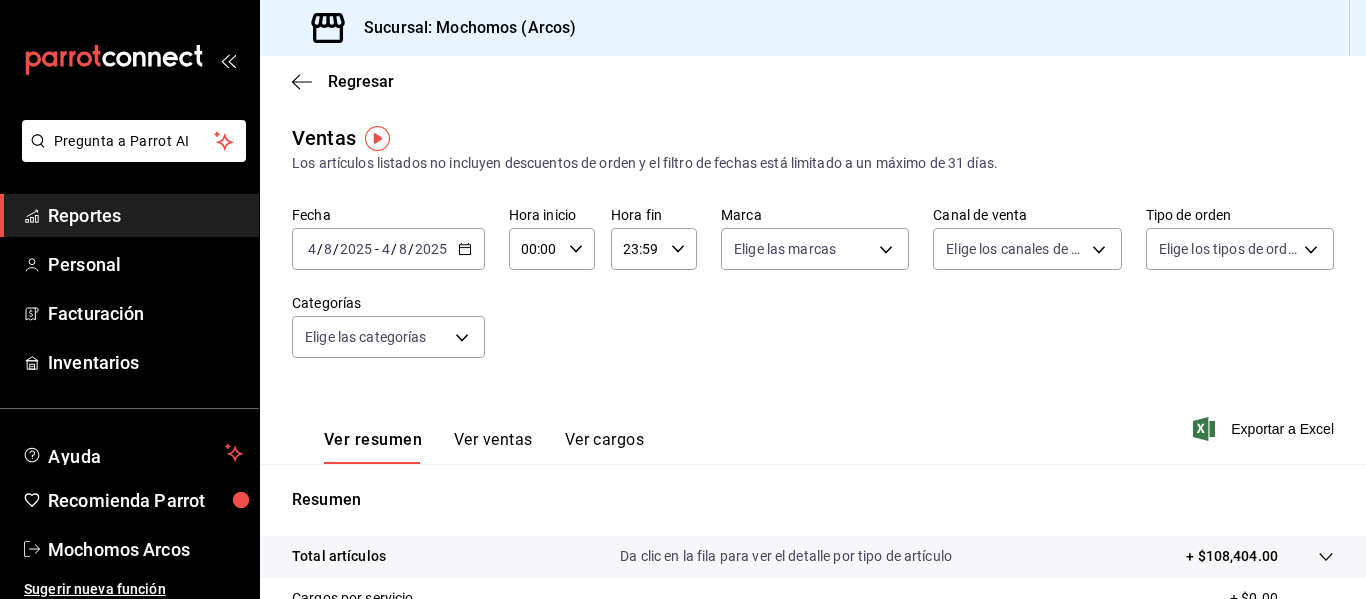 click 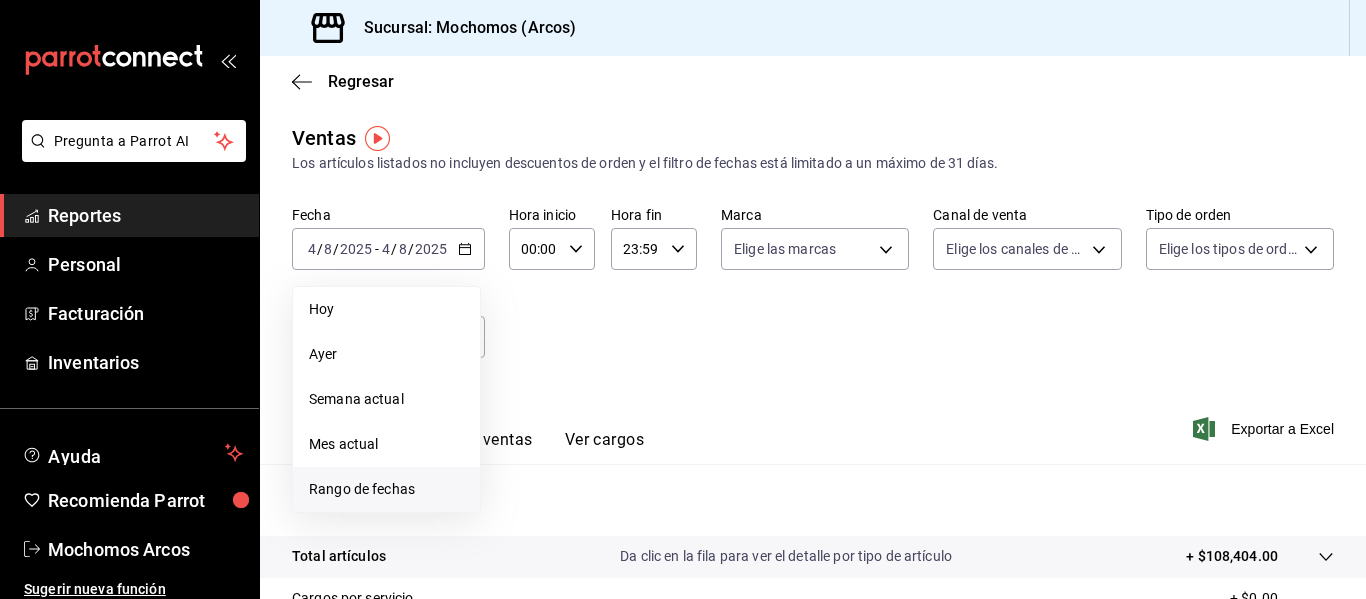click on "Rango de fechas" at bounding box center [386, 489] 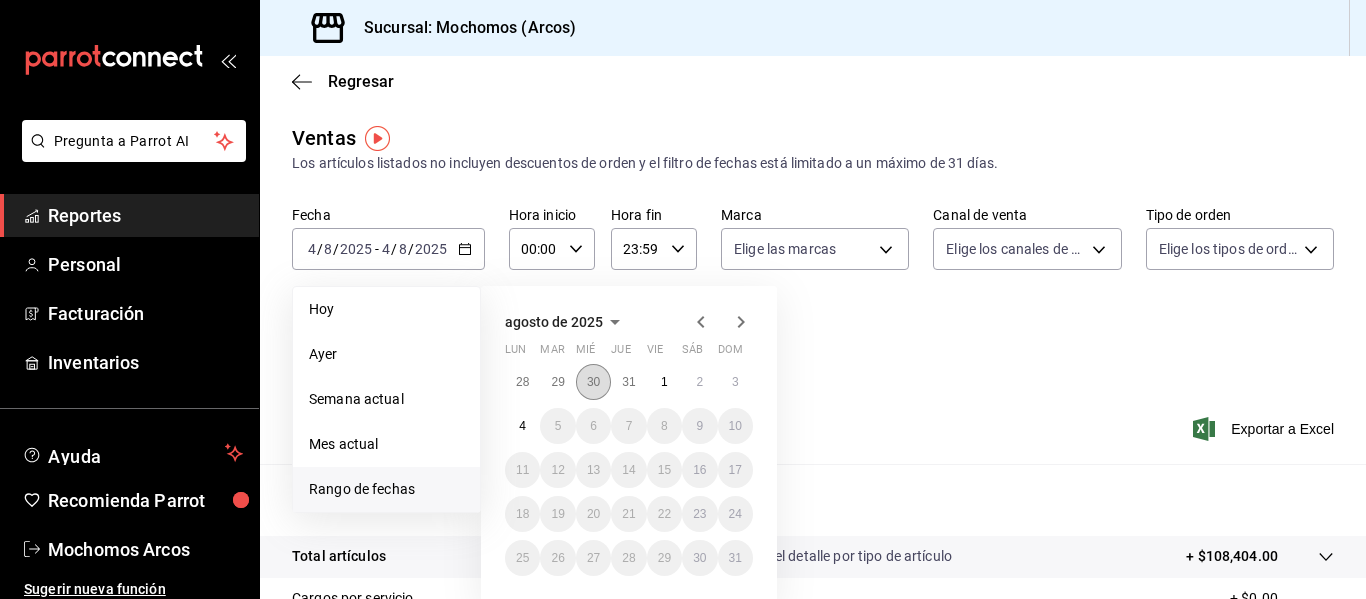 click on "30" at bounding box center [593, 382] 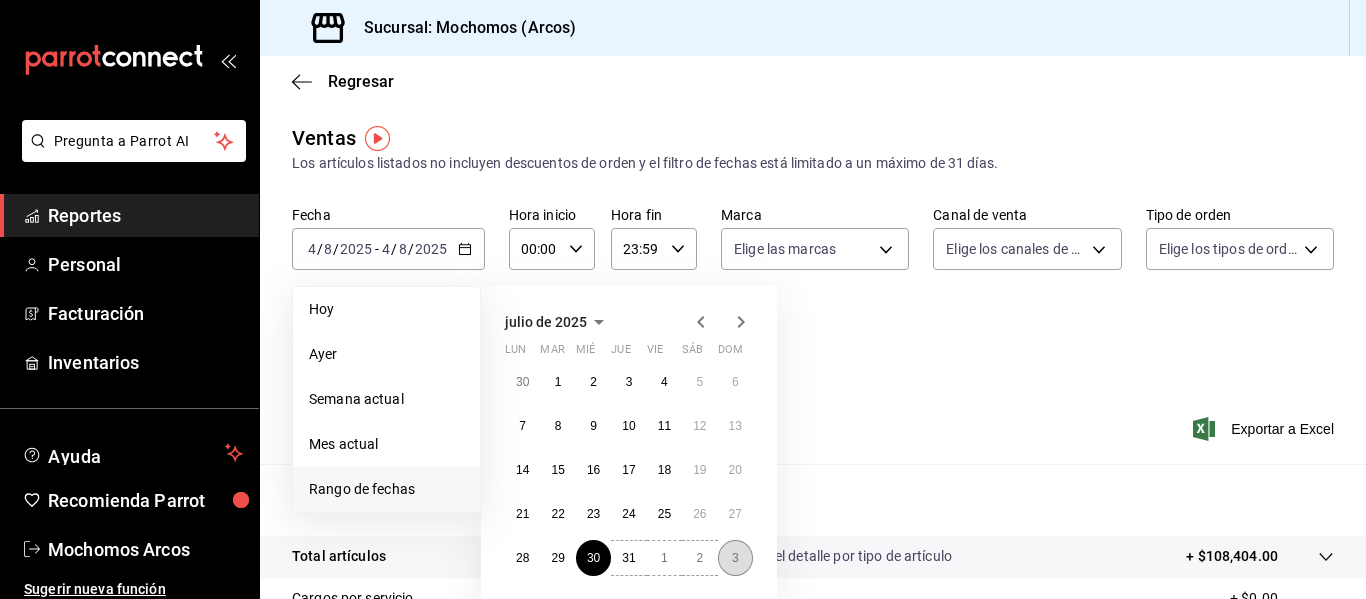 click on "3" at bounding box center (735, 558) 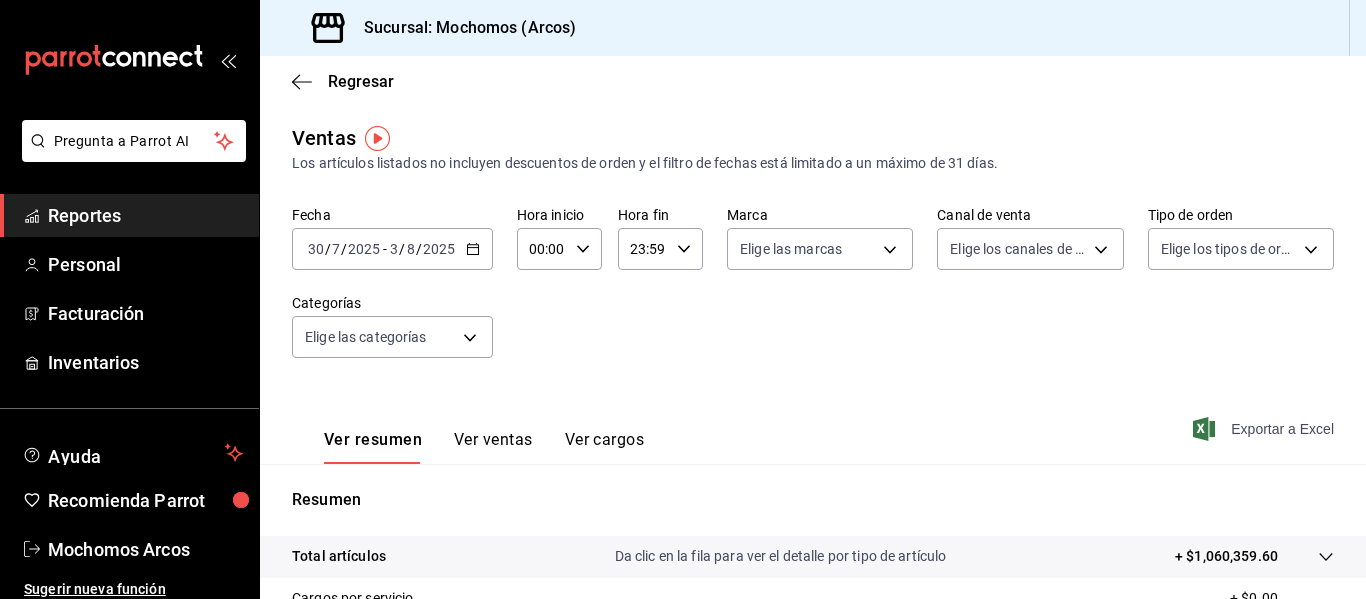 click on "Exportar a Excel" at bounding box center [1265, 429] 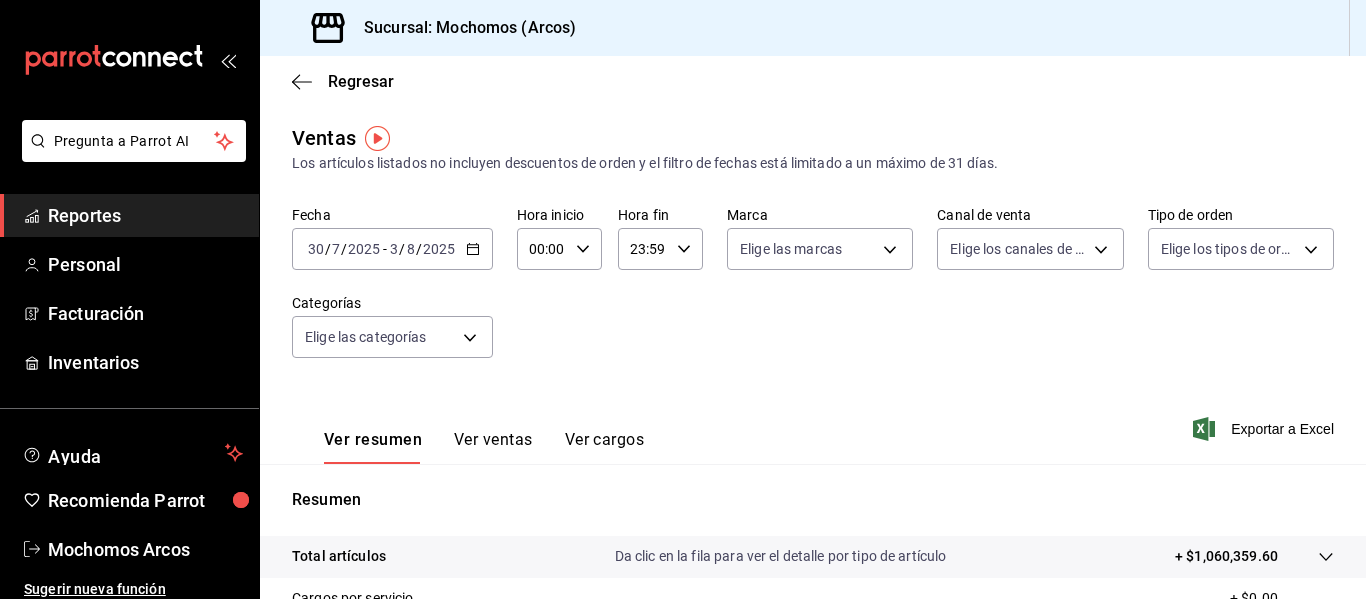 click 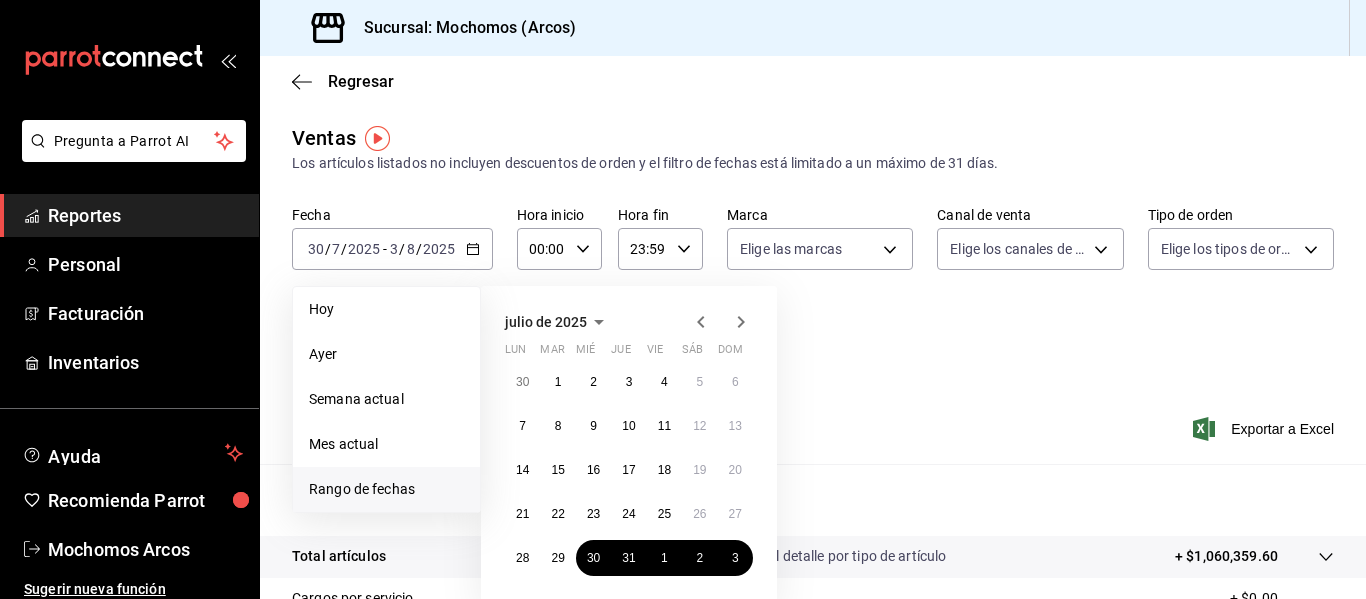 click on "Rango de fechas" at bounding box center [386, 489] 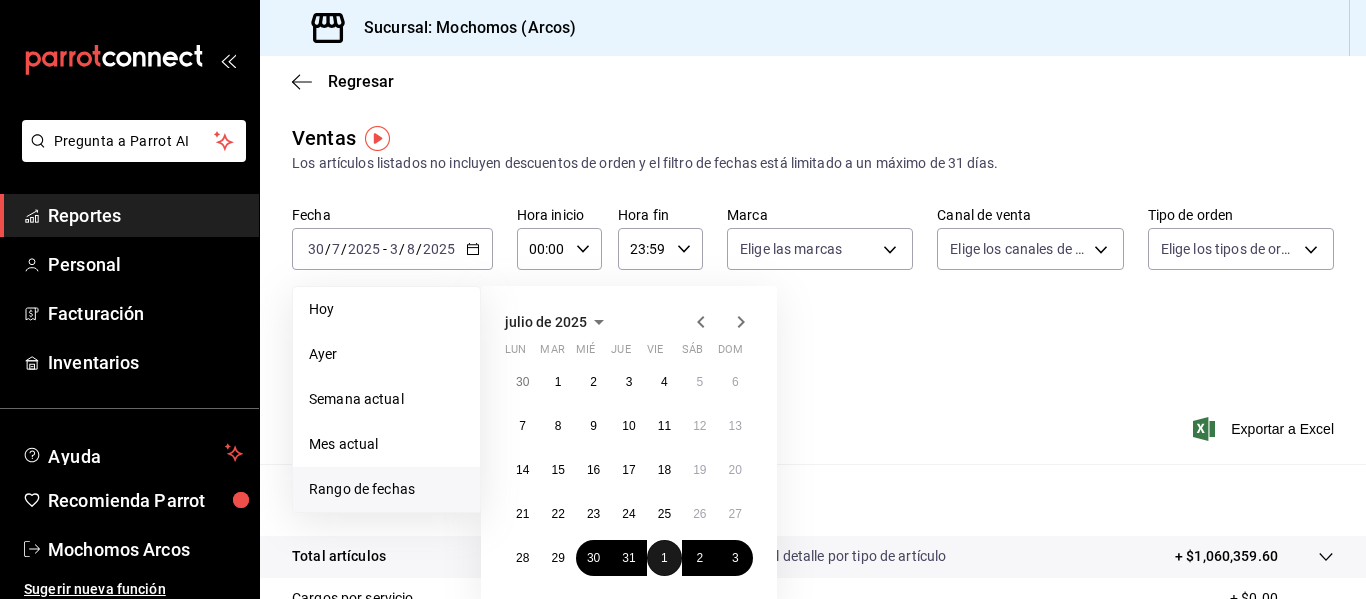 click on "1" at bounding box center [664, 558] 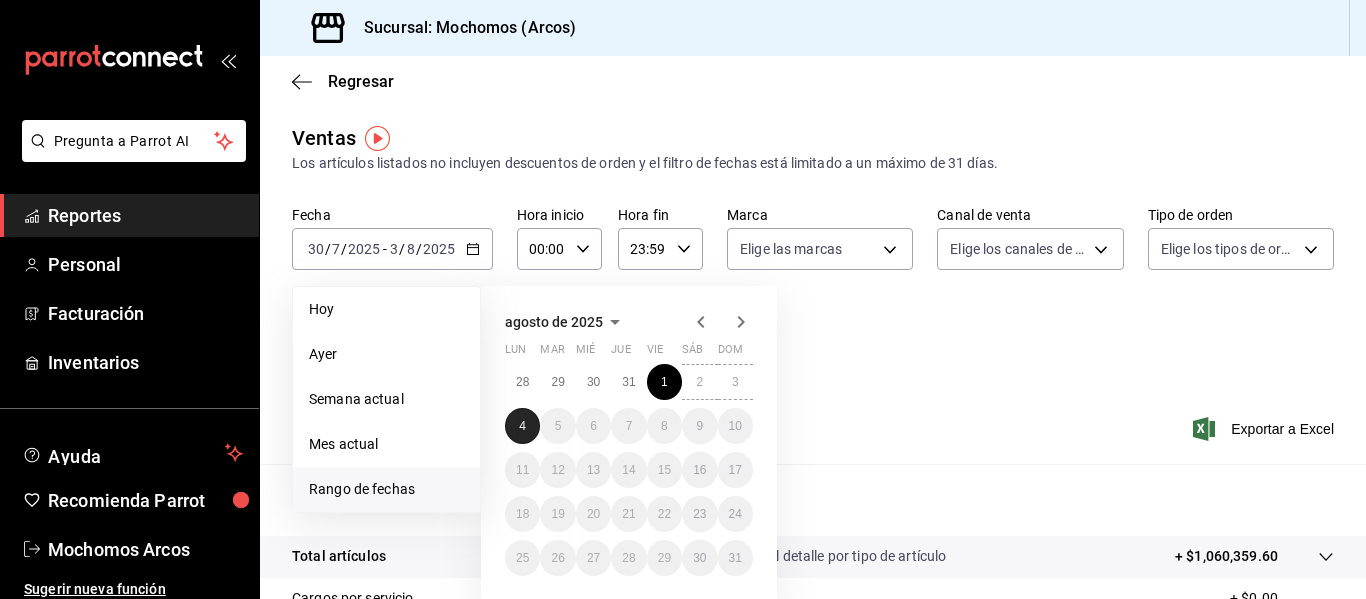 click on "4" at bounding box center [522, 426] 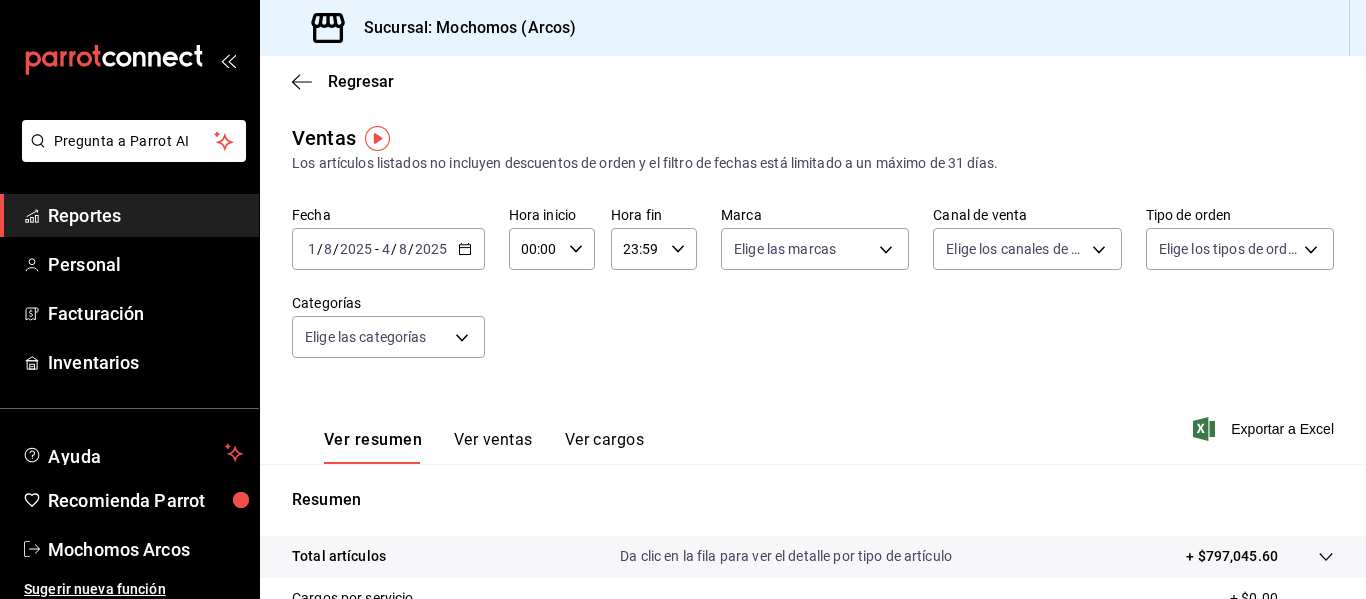 click 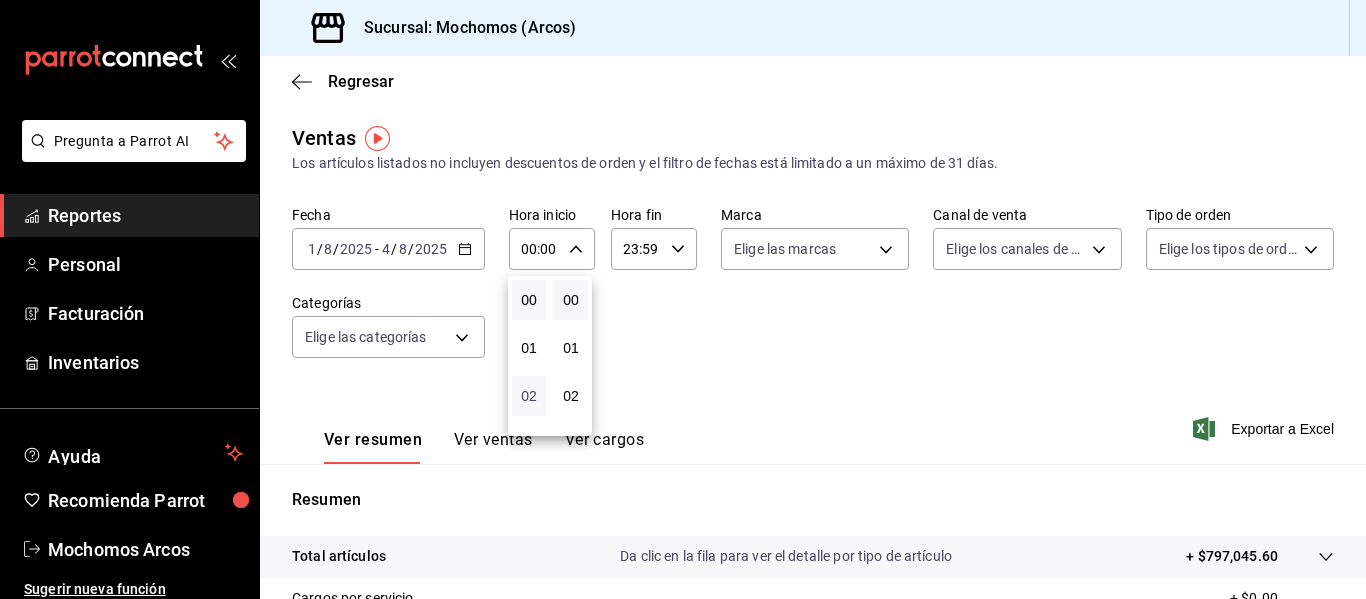 click on "02" at bounding box center (529, 396) 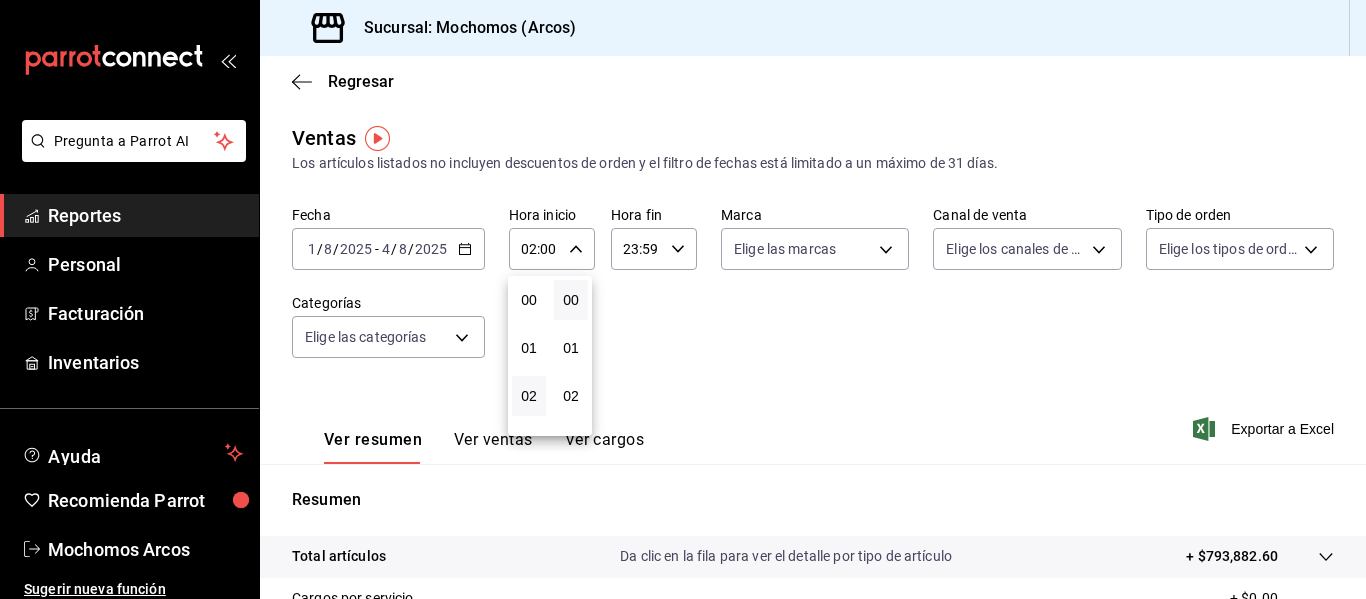 click at bounding box center (683, 299) 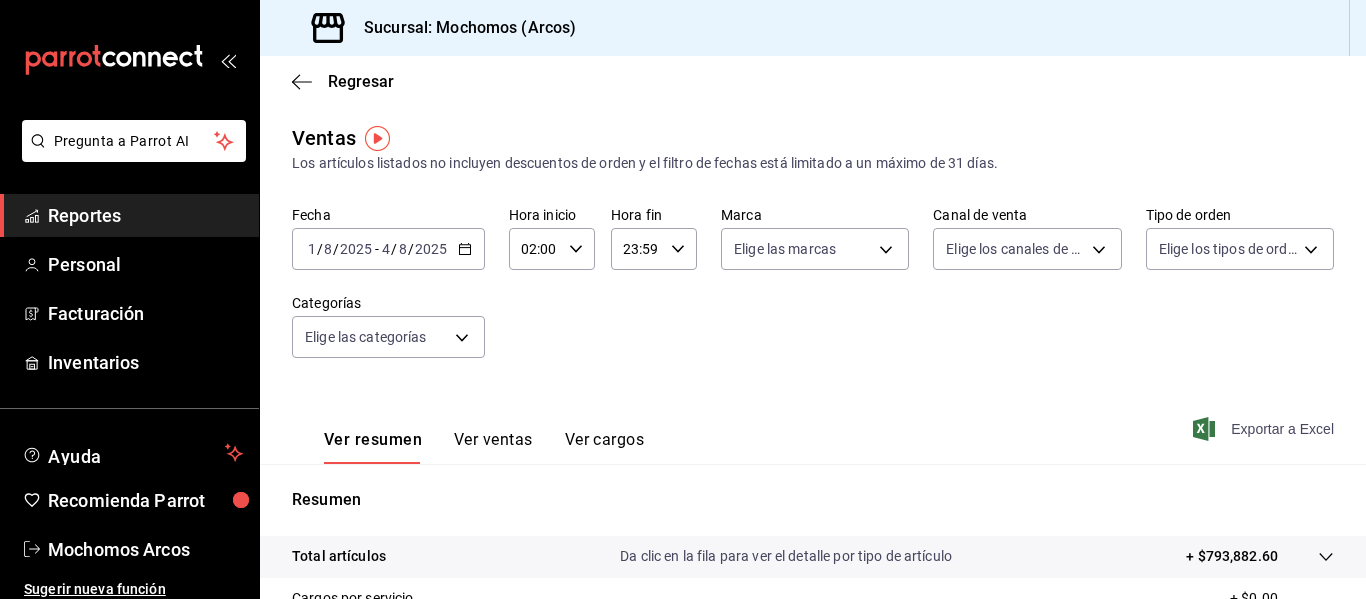 click on "Exportar a Excel" at bounding box center [1265, 429] 